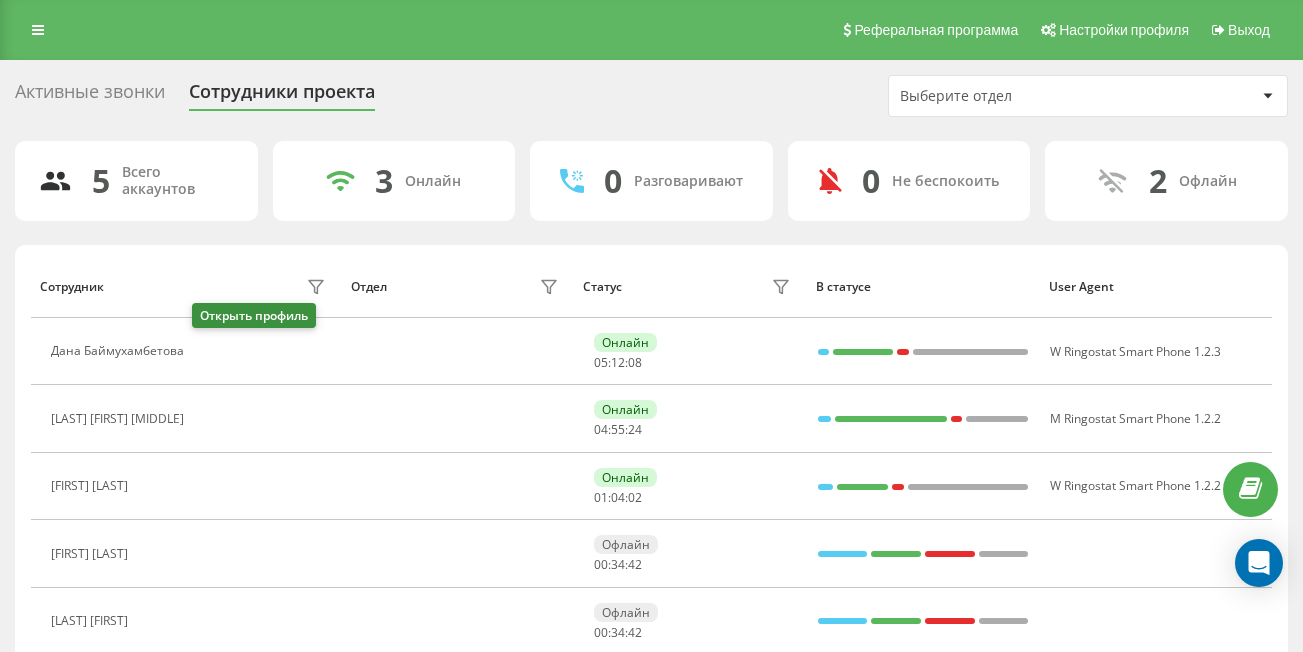 scroll, scrollTop: 0, scrollLeft: 0, axis: both 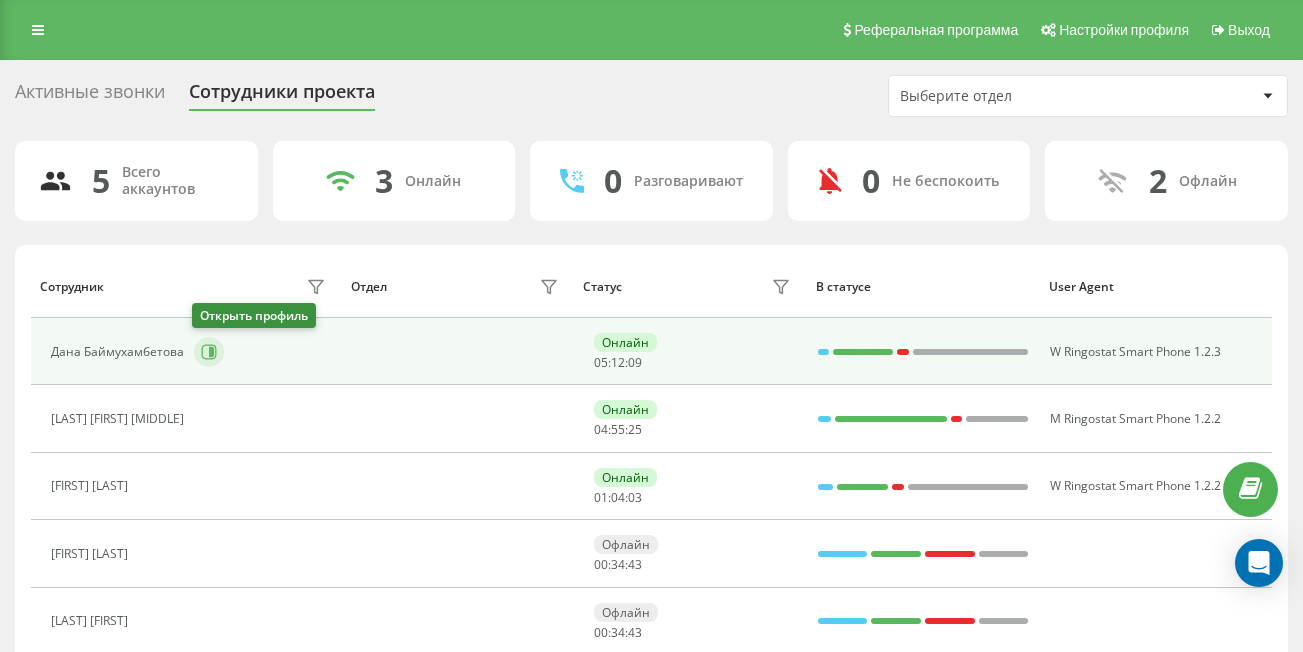 click 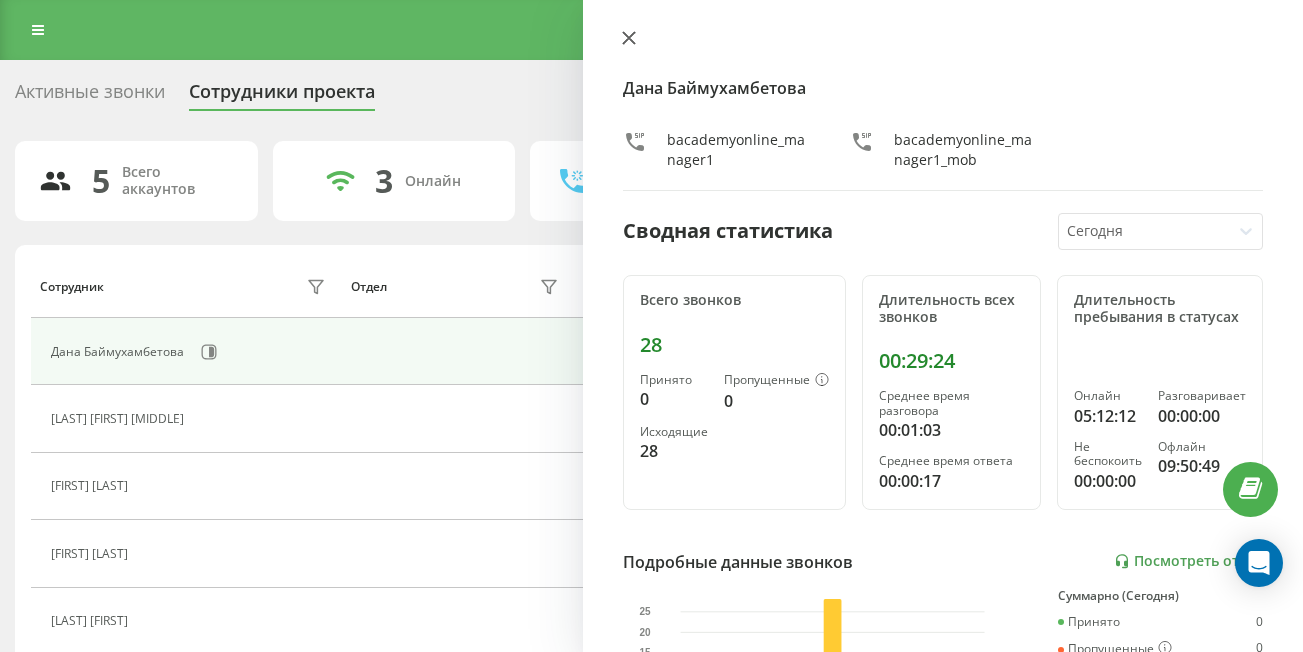 click 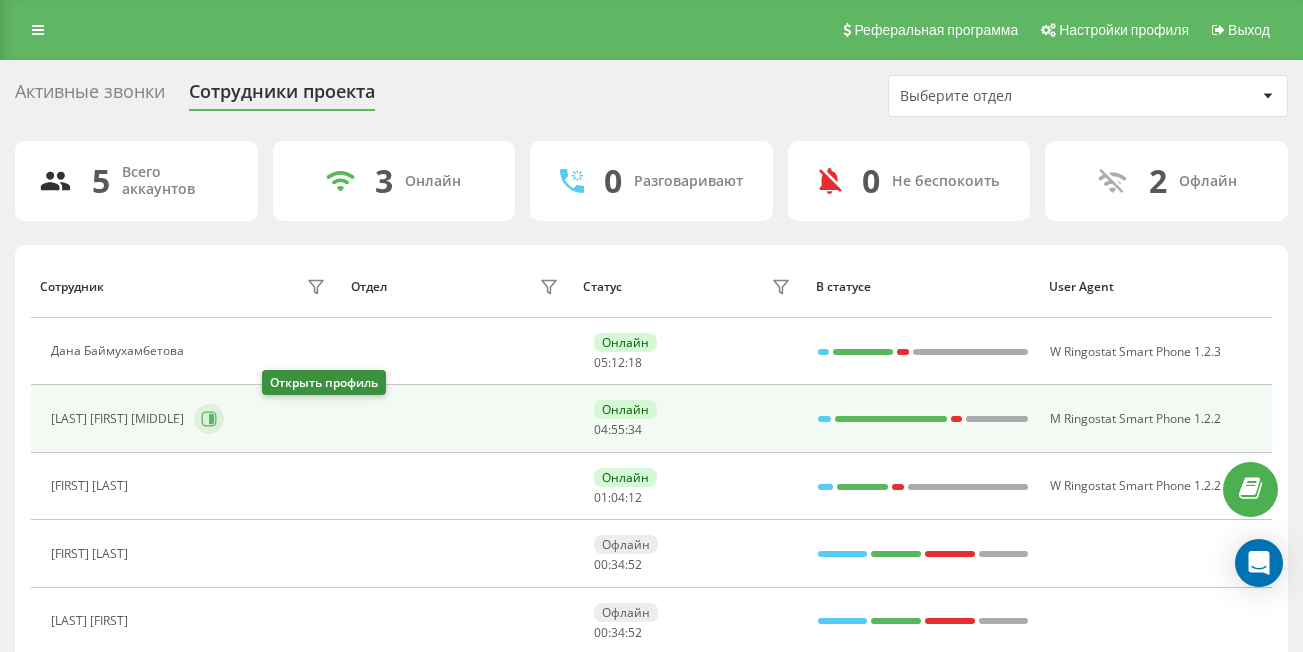 click 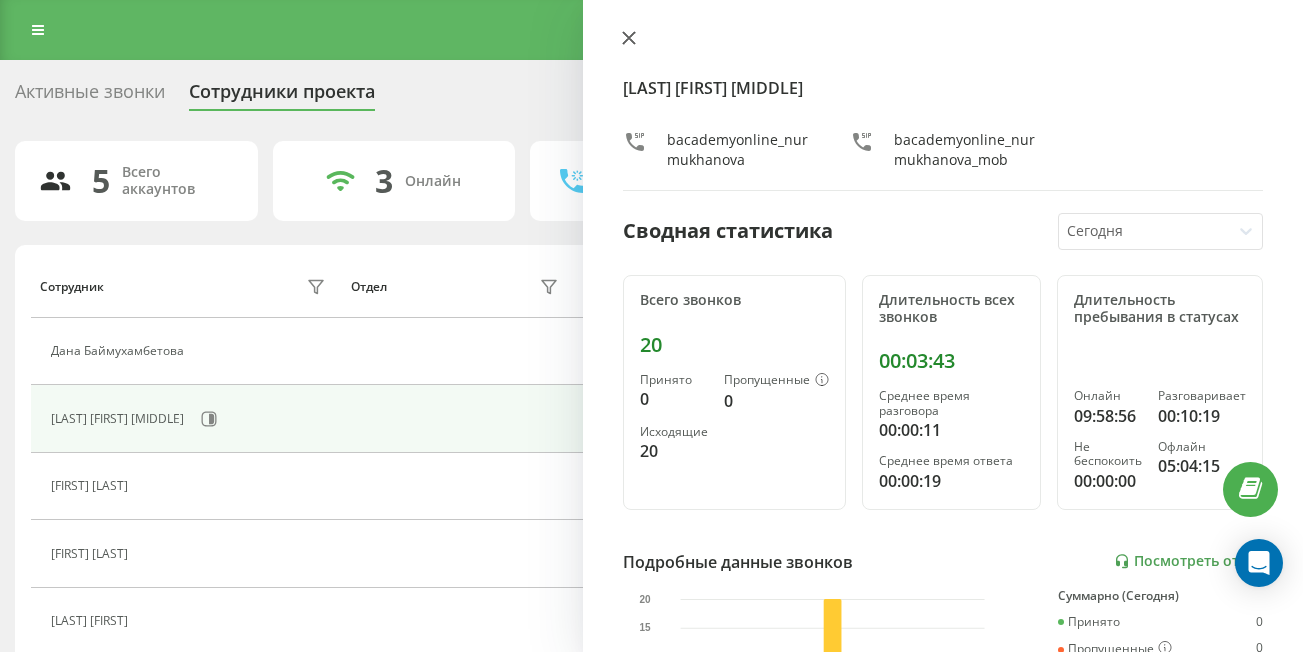click 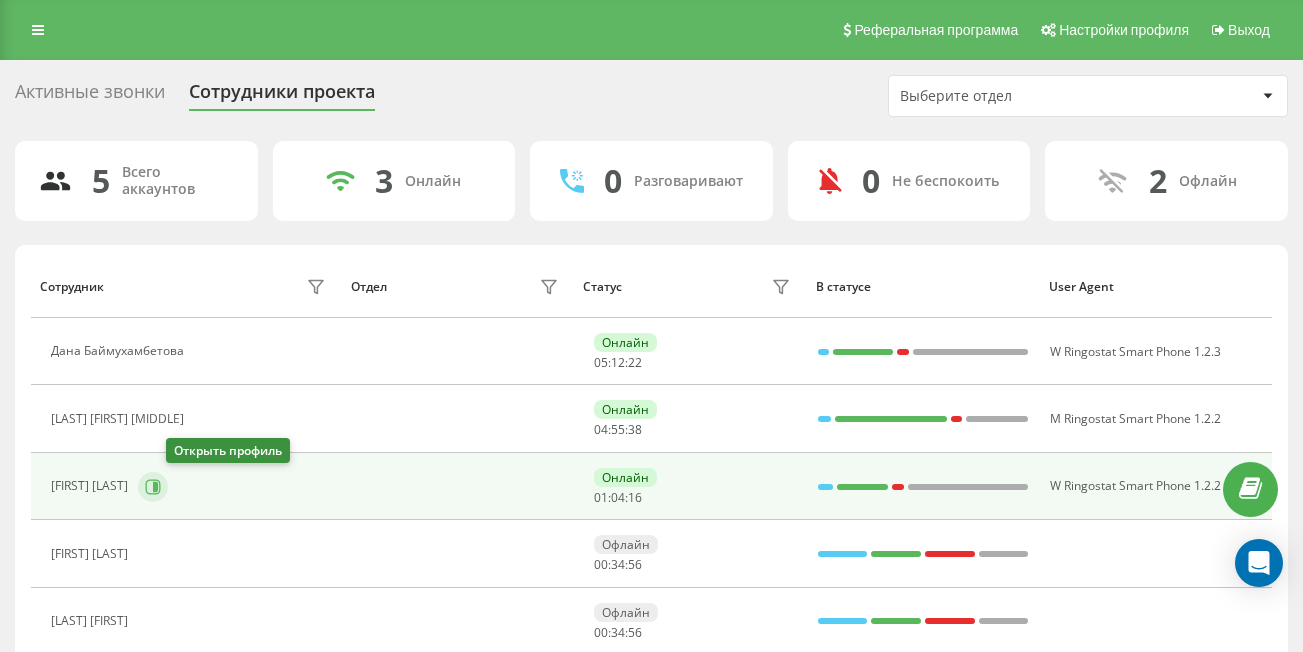 click at bounding box center (153, 487) 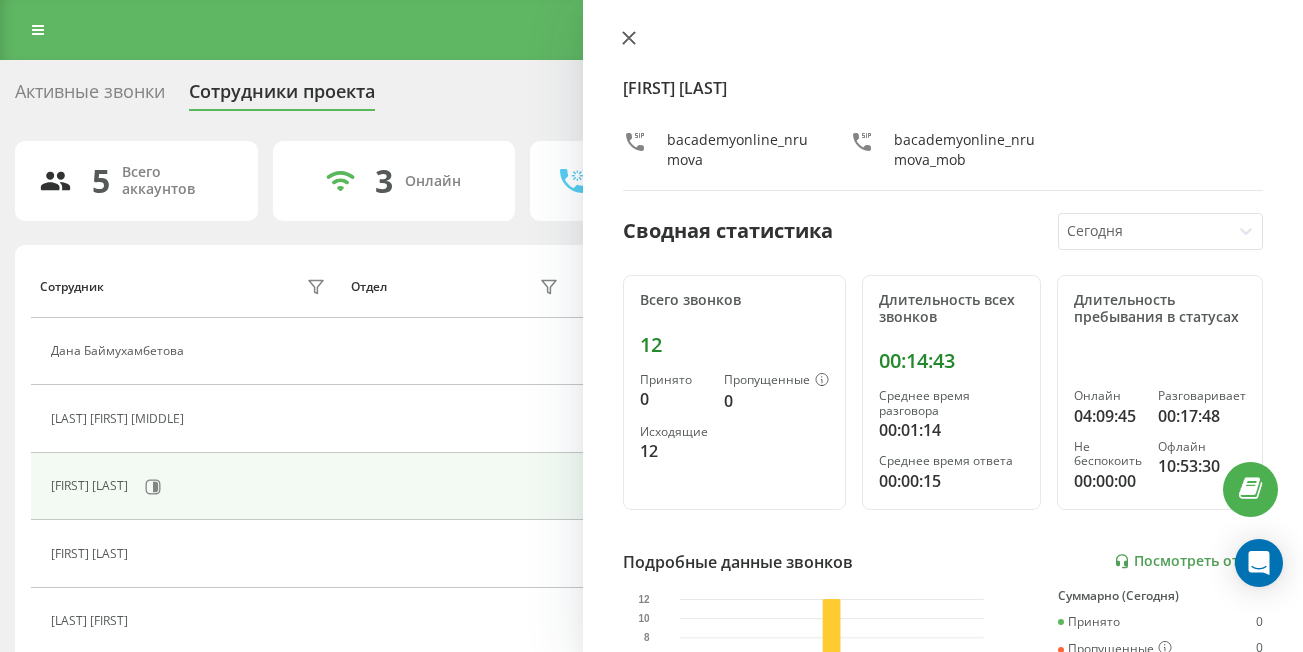 click 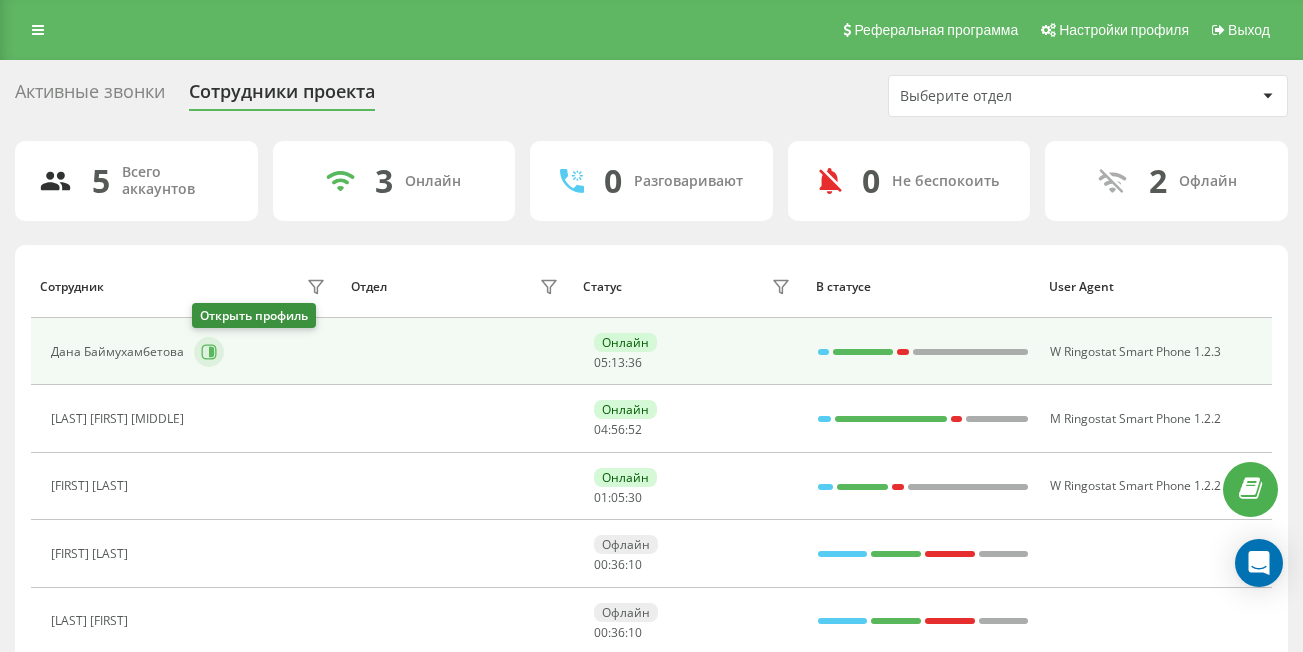 click 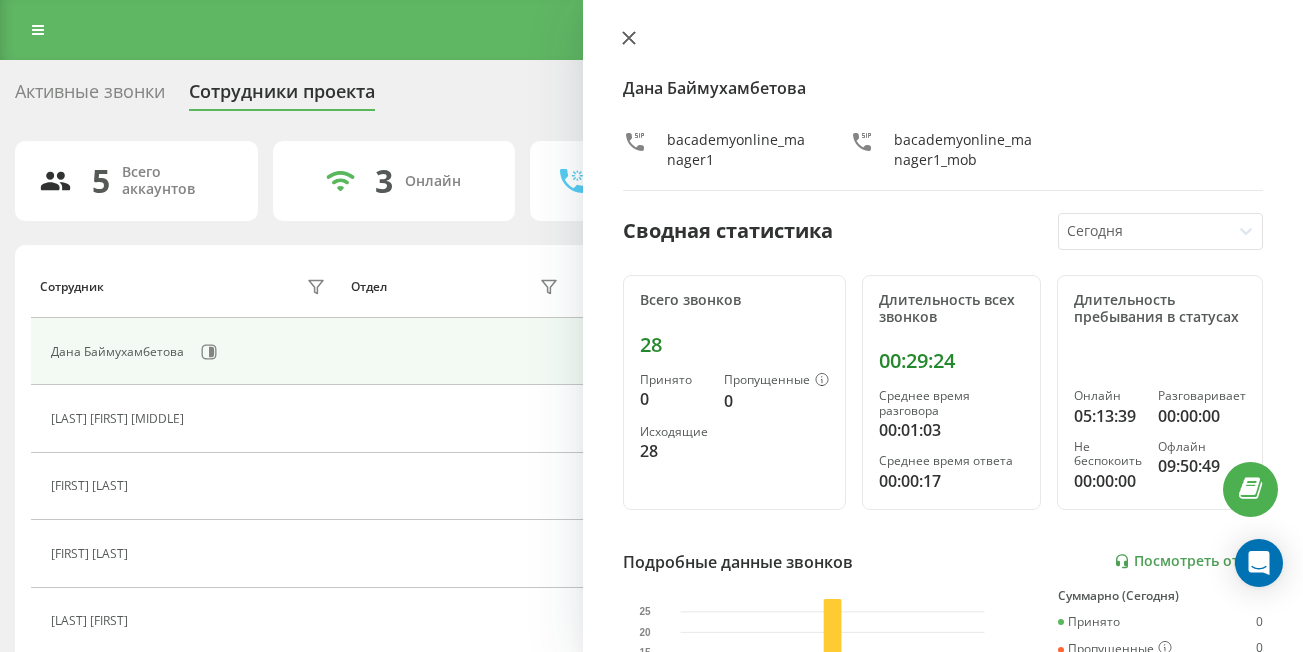 click 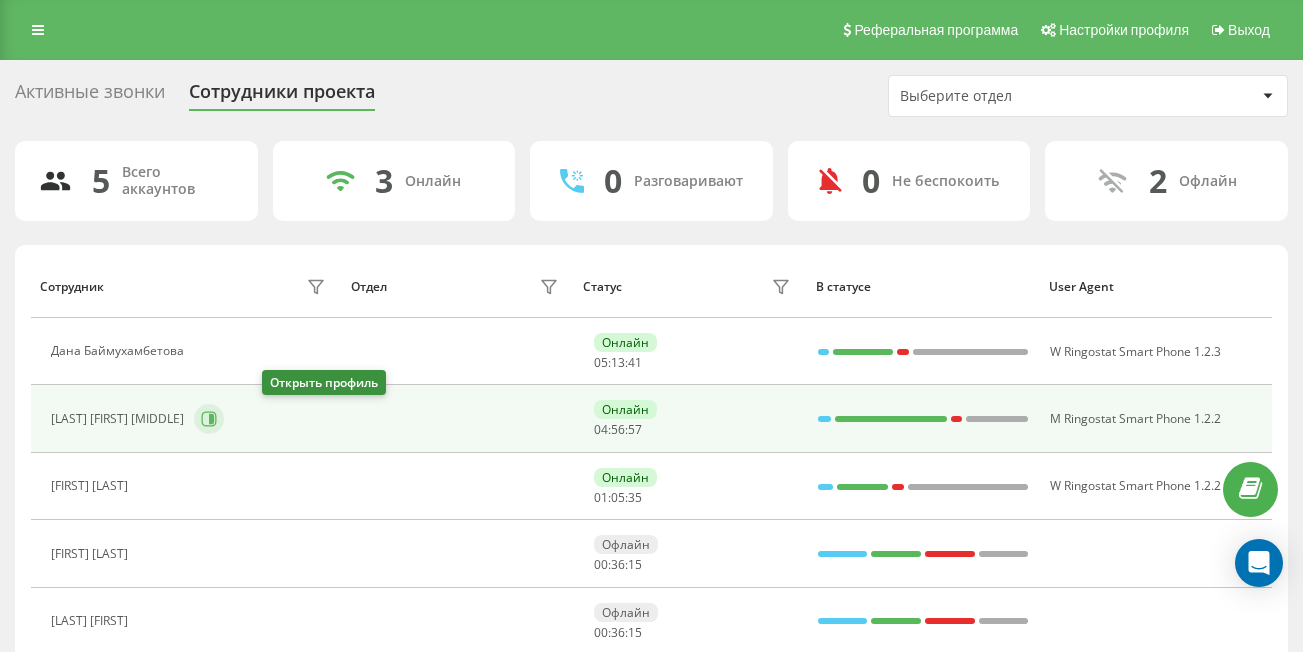 click at bounding box center [209, 419] 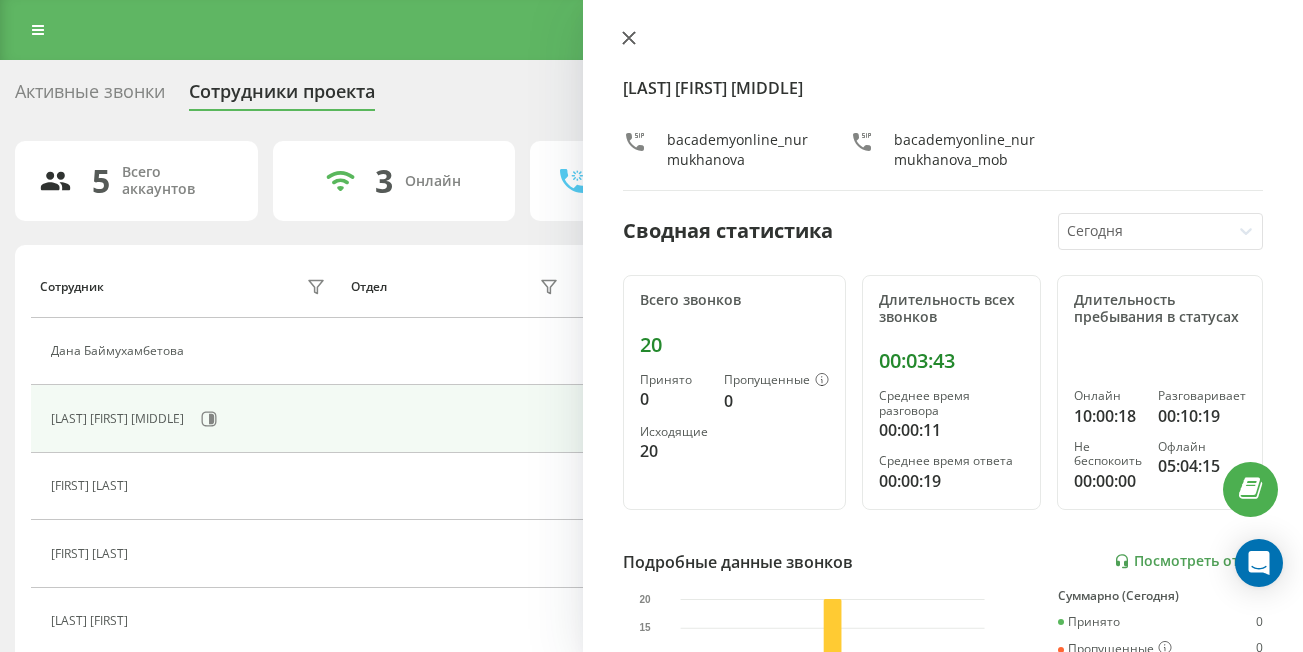 click 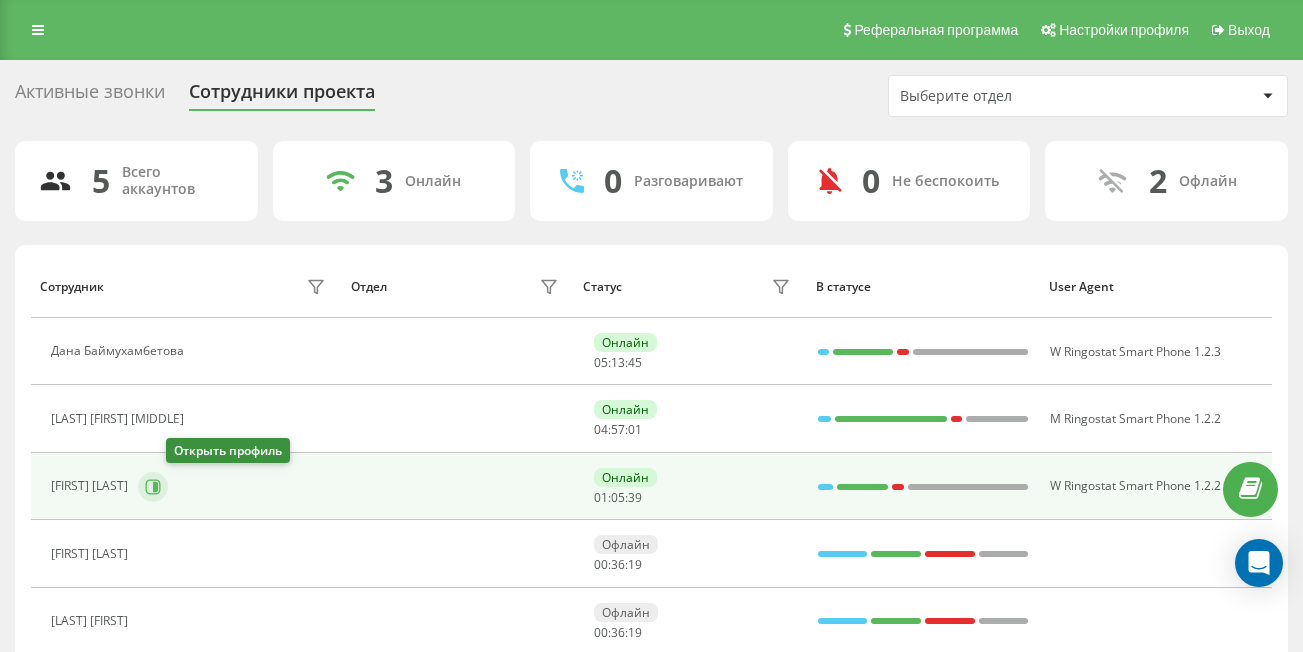 click at bounding box center (153, 487) 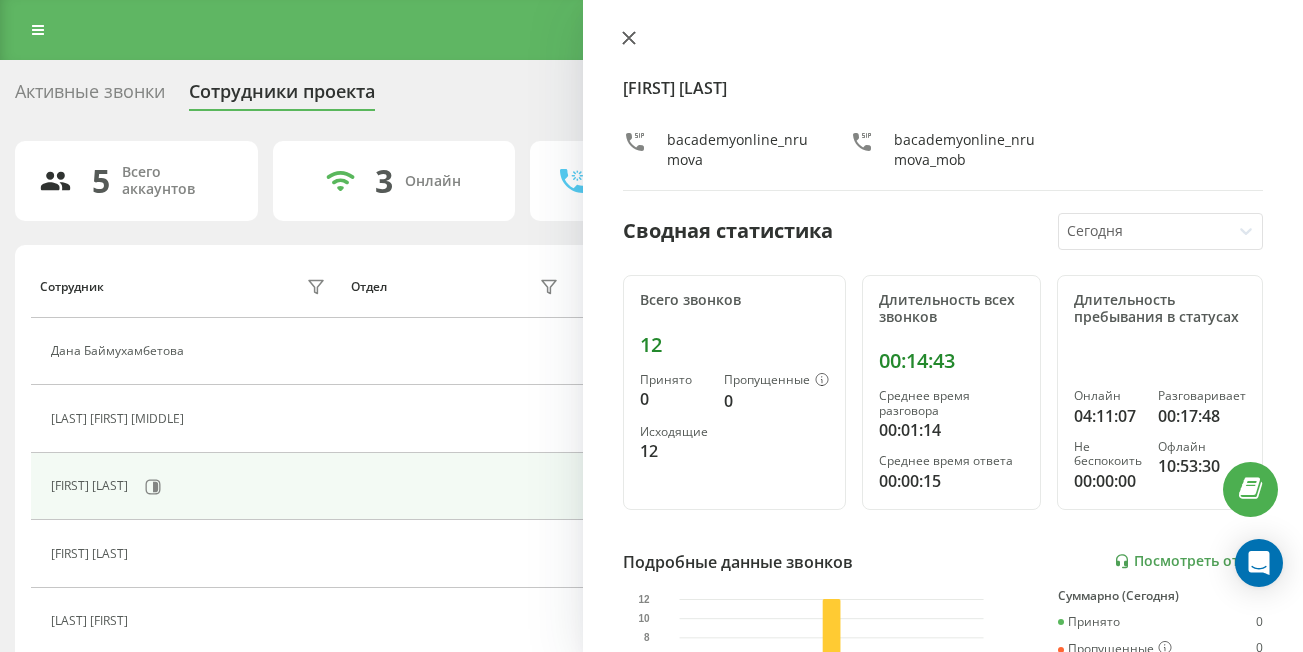 click 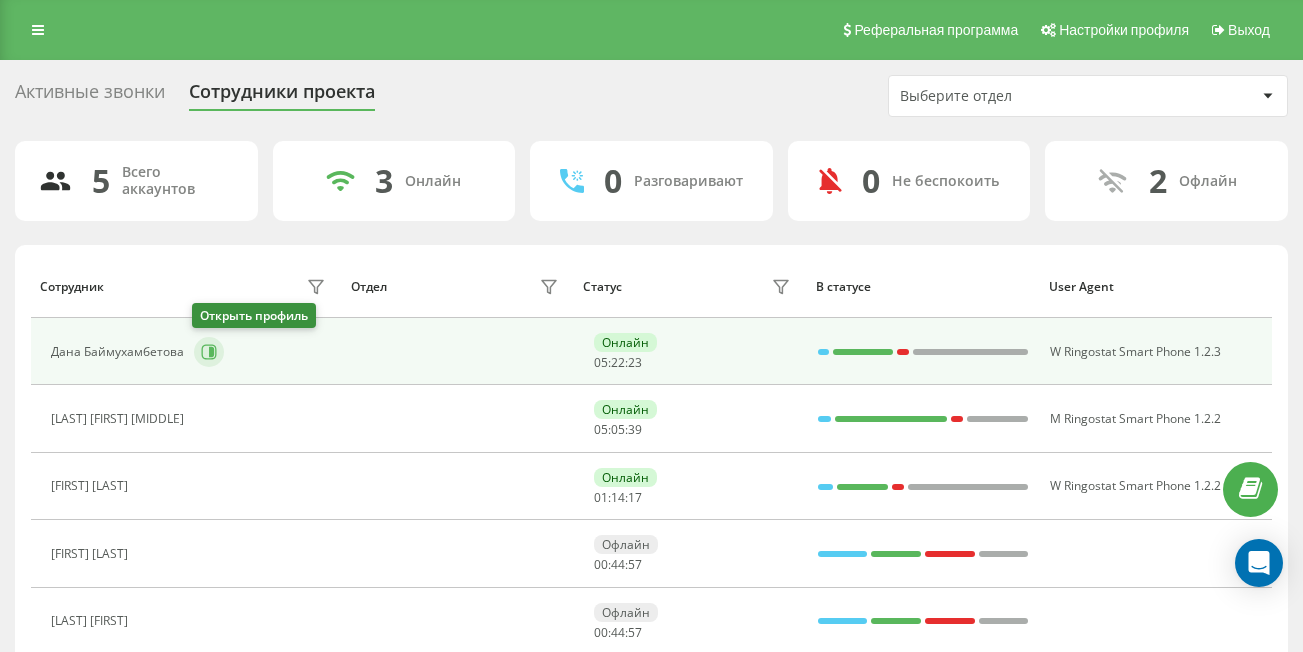 click 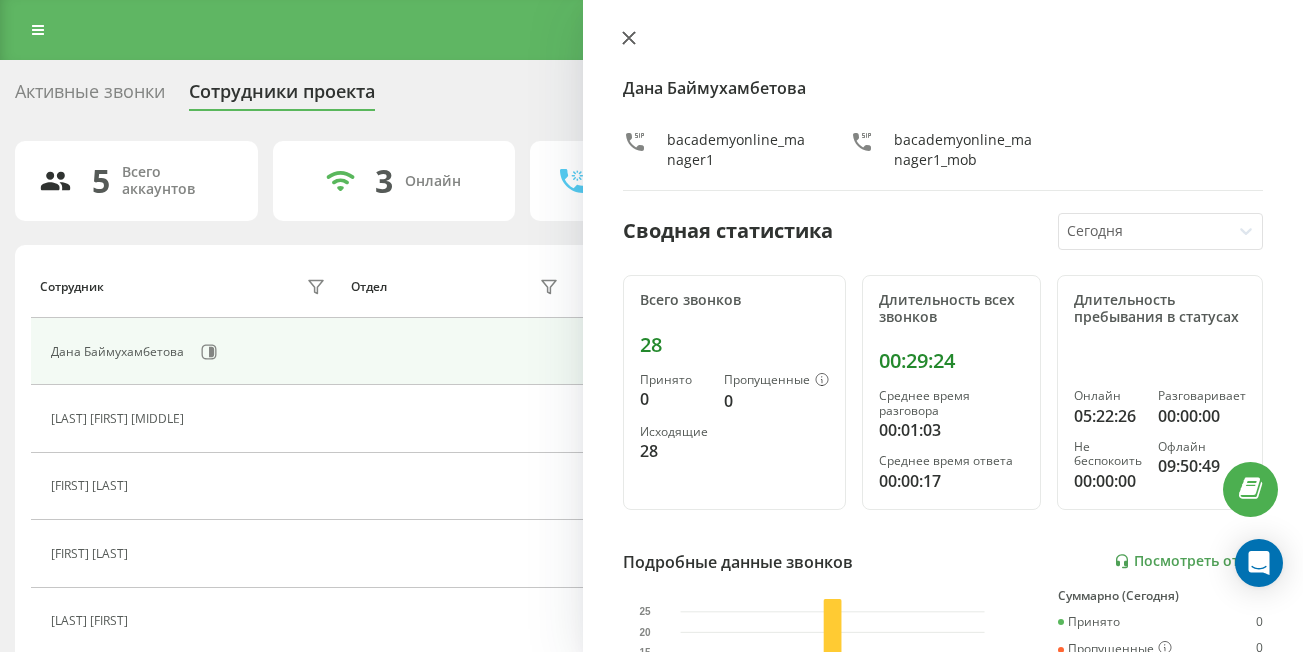 click at bounding box center [629, 39] 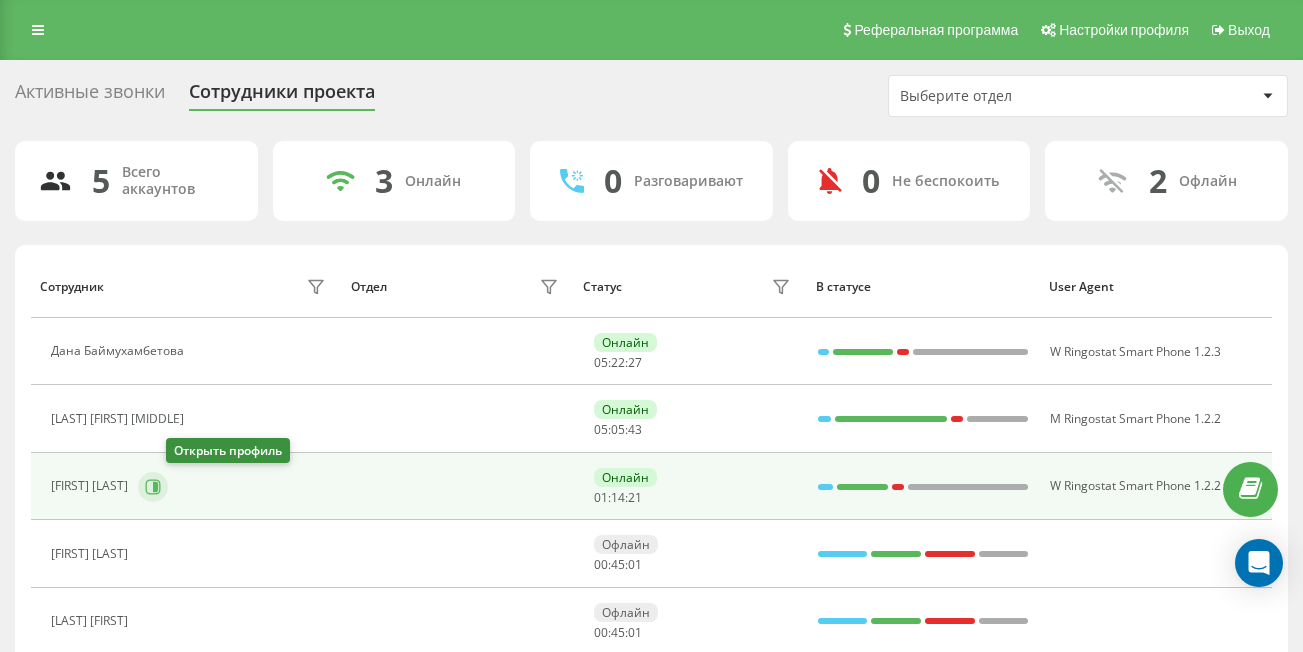 click at bounding box center [153, 487] 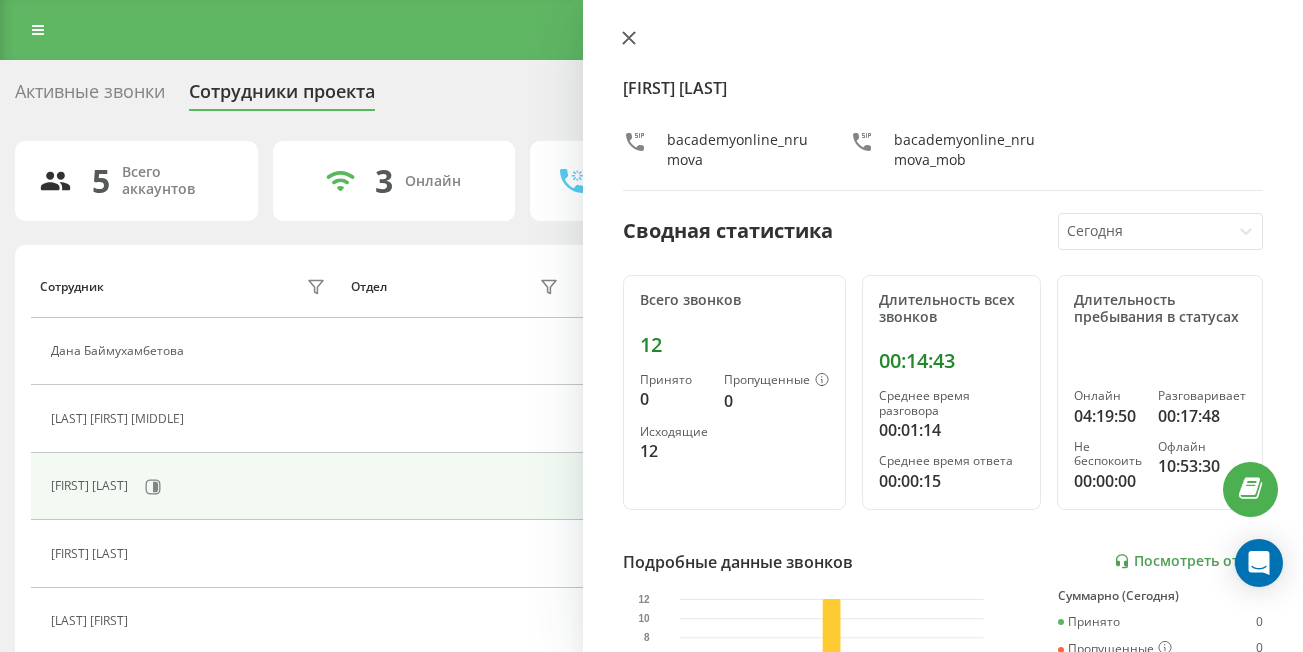 click 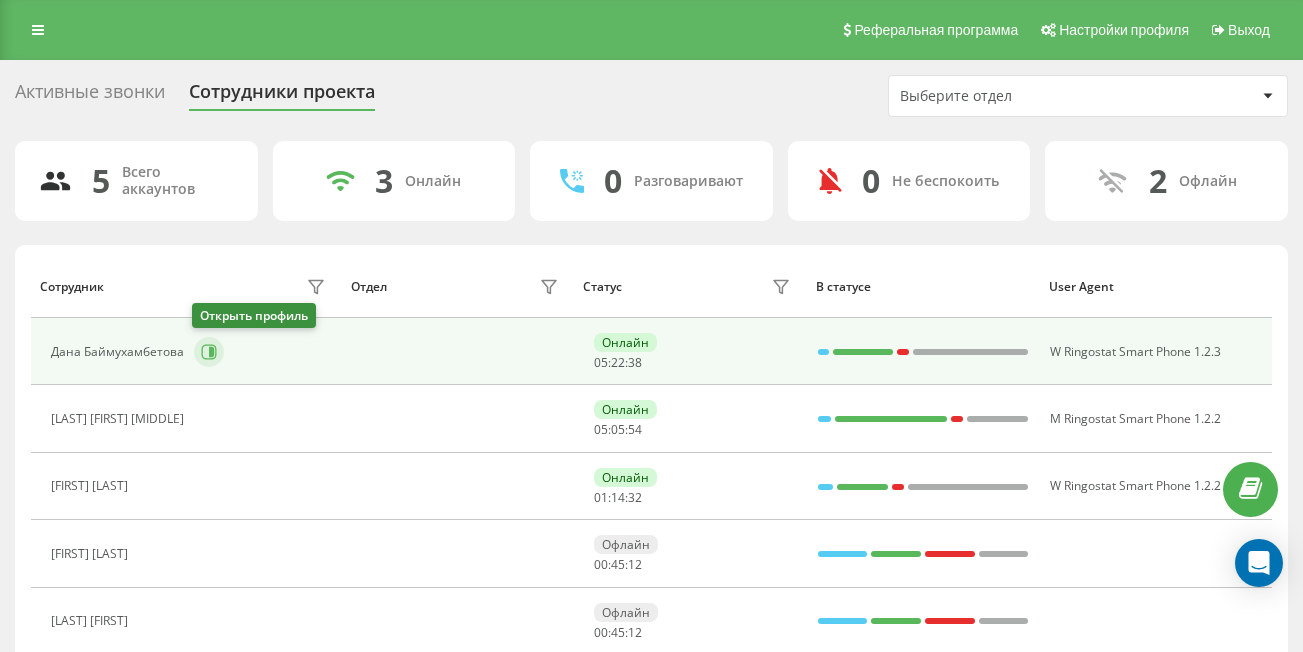 click 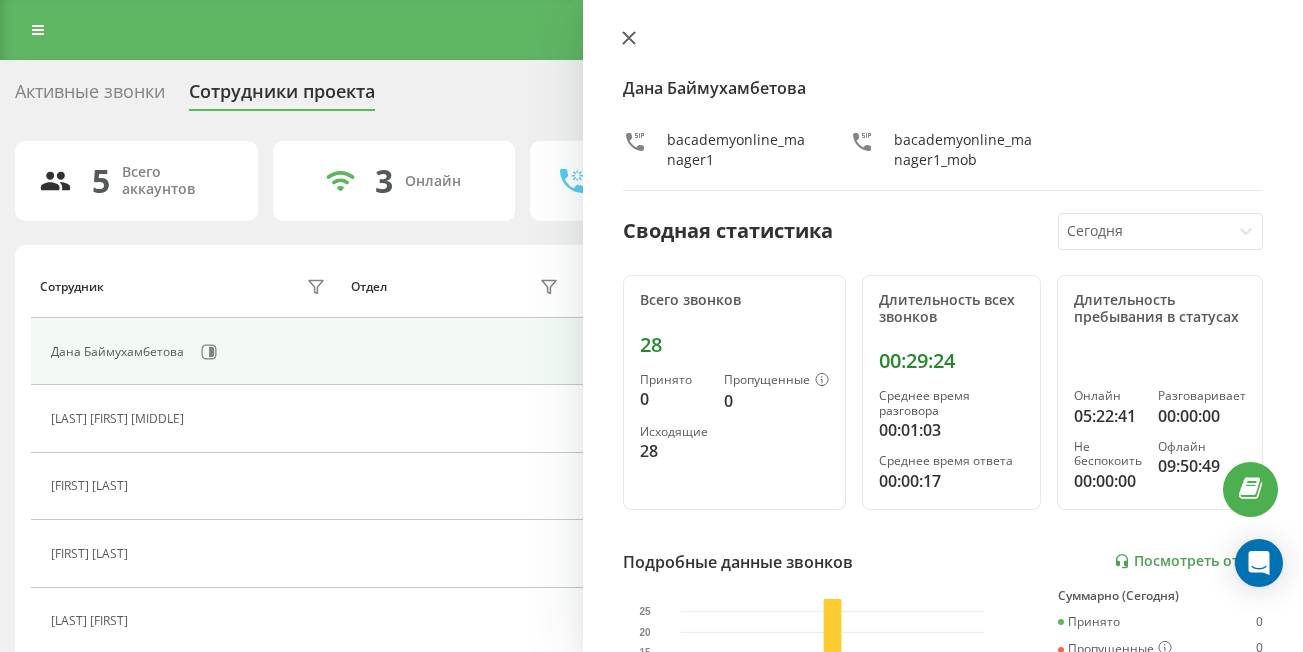 click 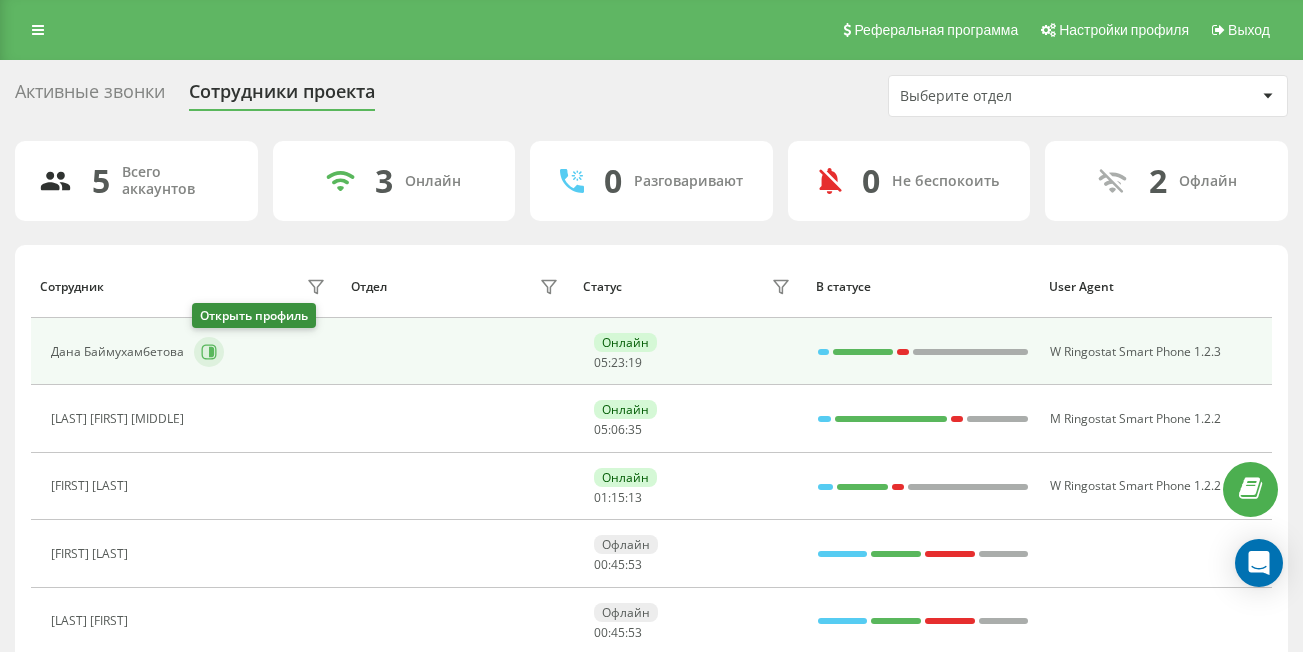 click 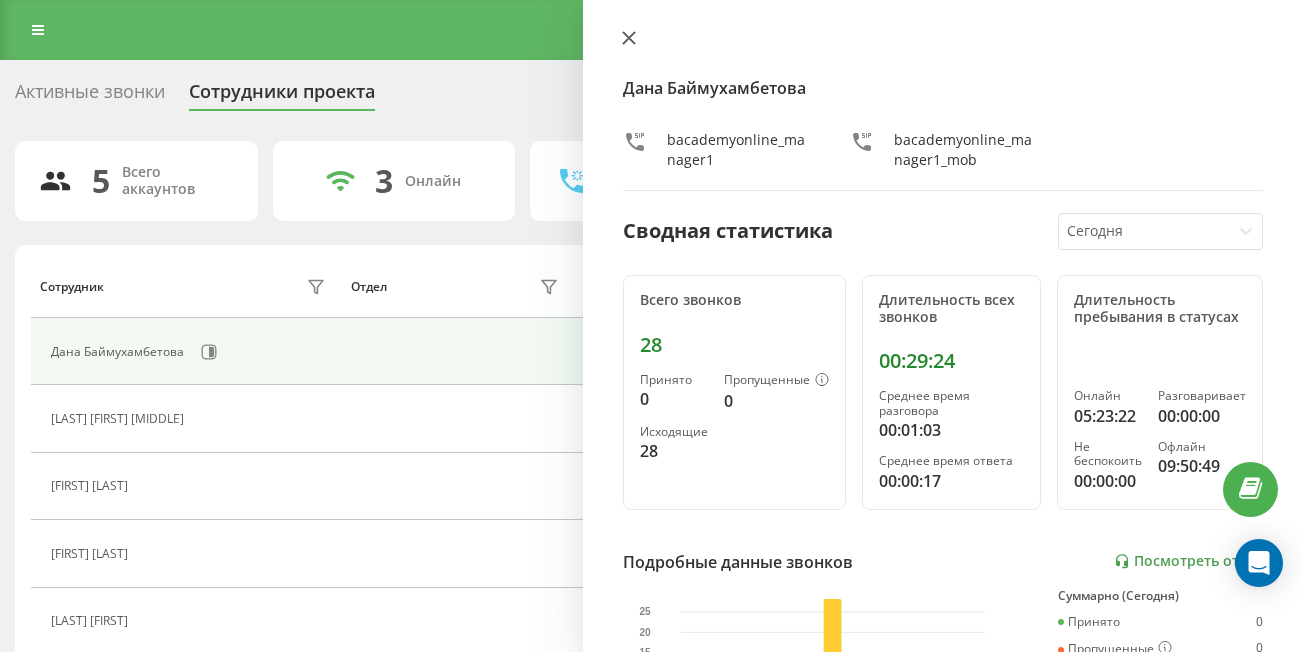 click 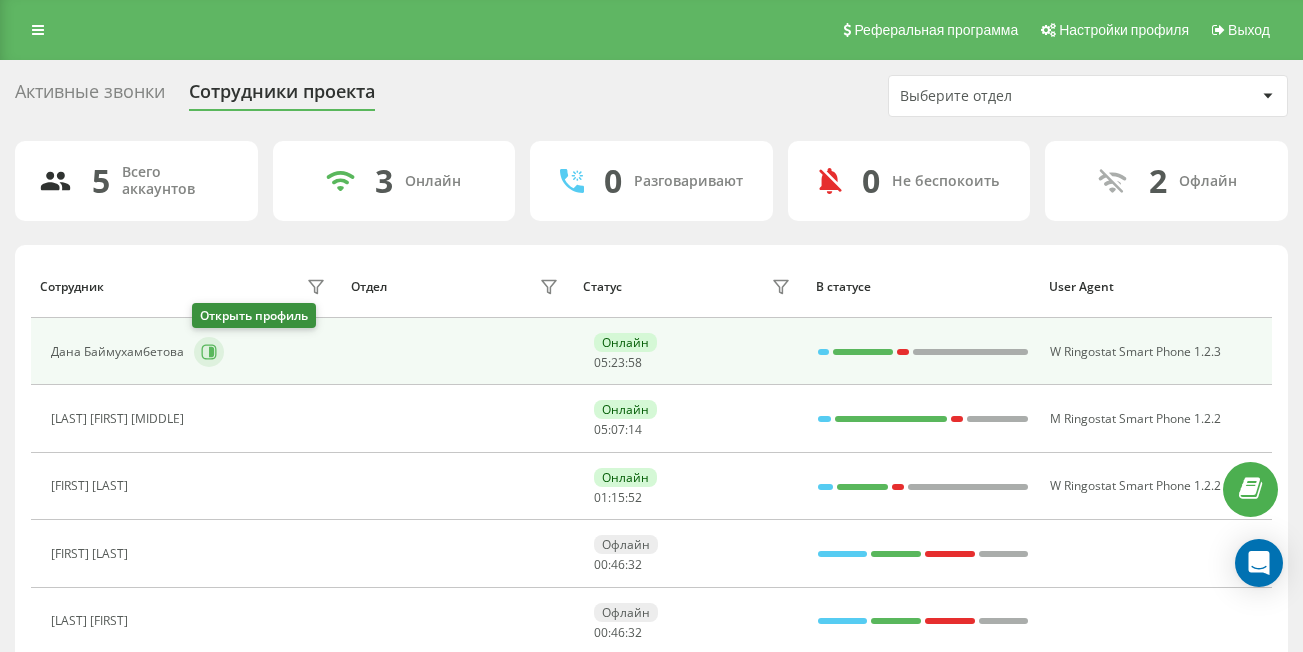 click 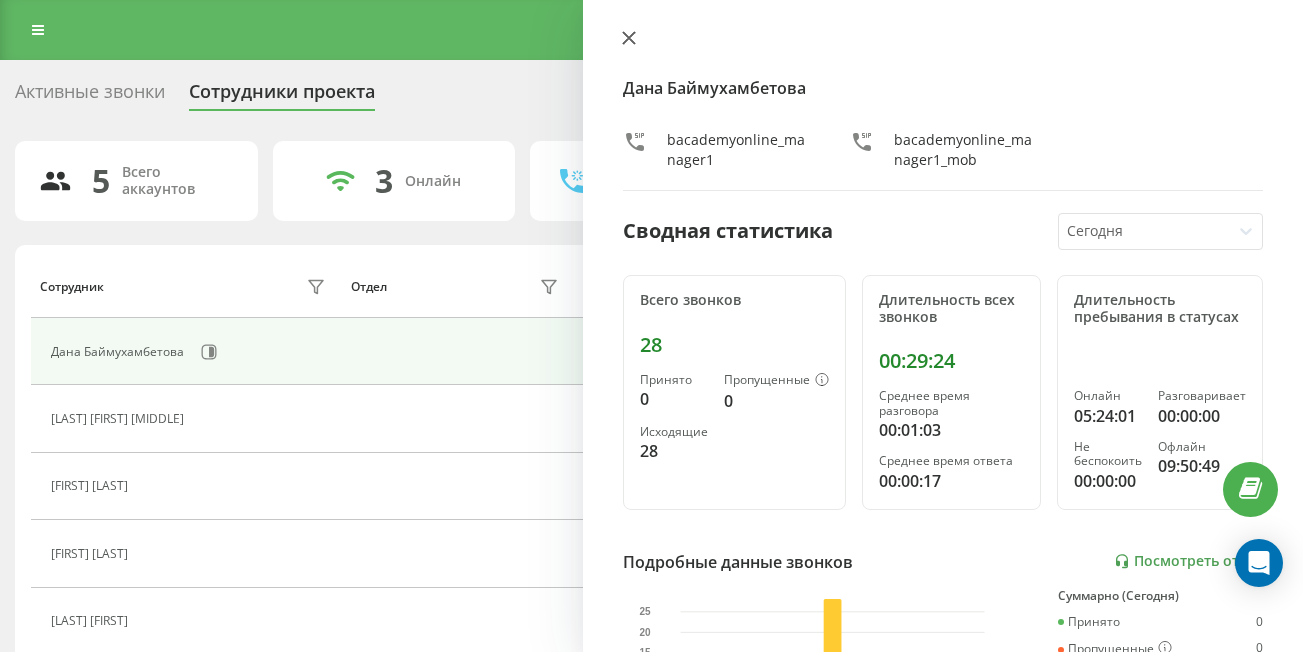 click 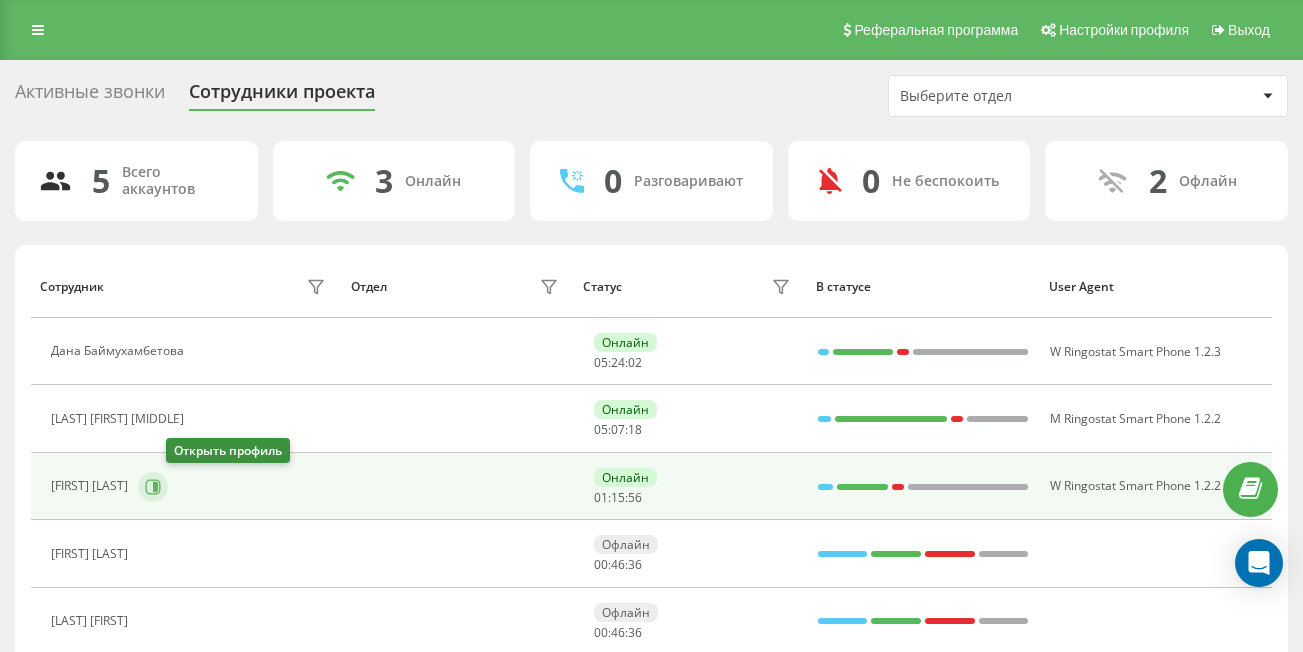 click at bounding box center (153, 487) 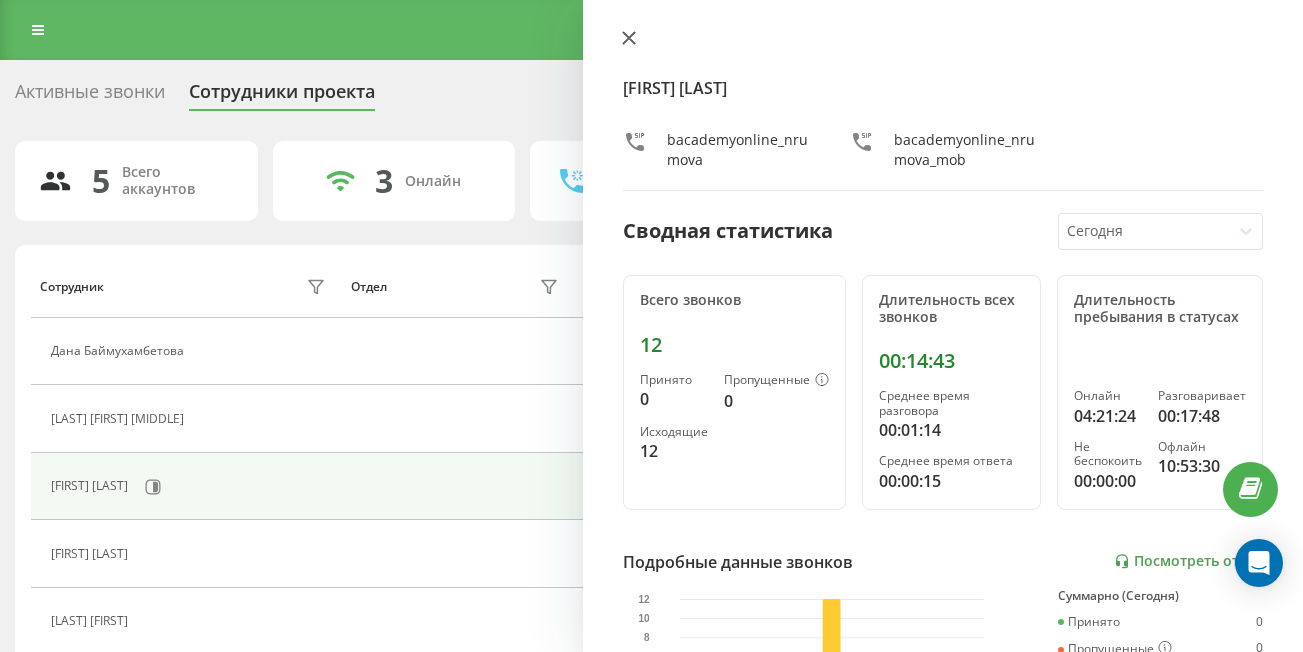 click 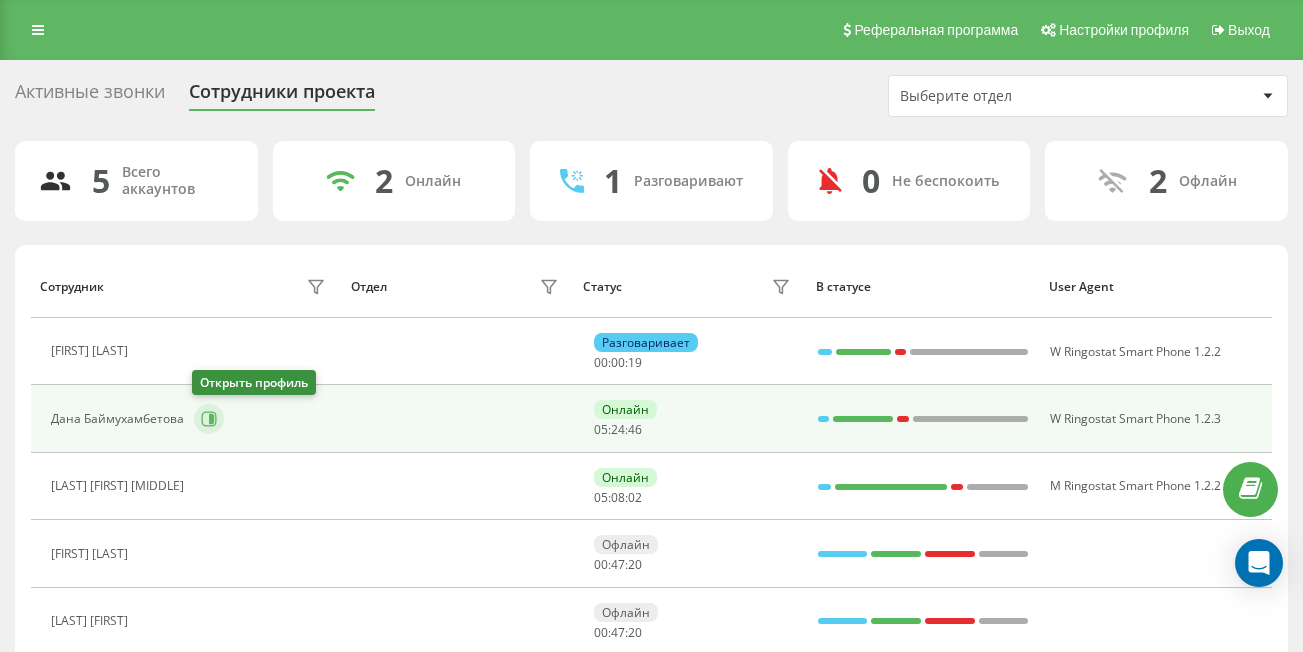 click 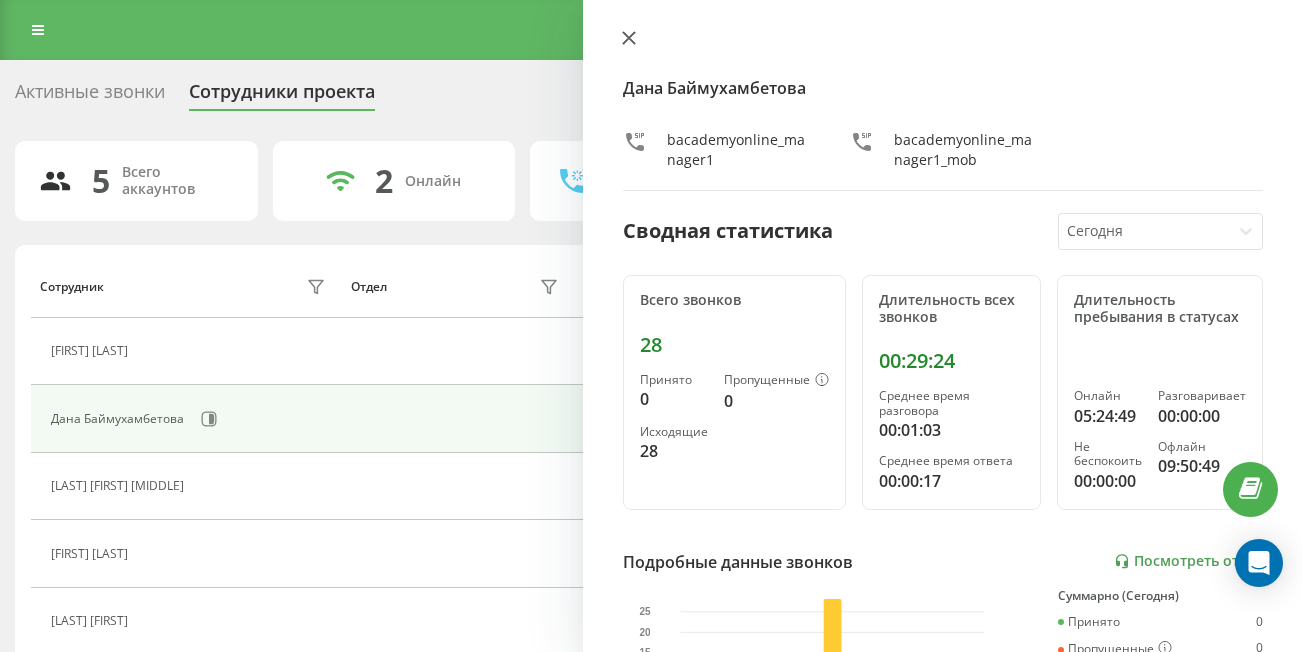 click at bounding box center (629, 39) 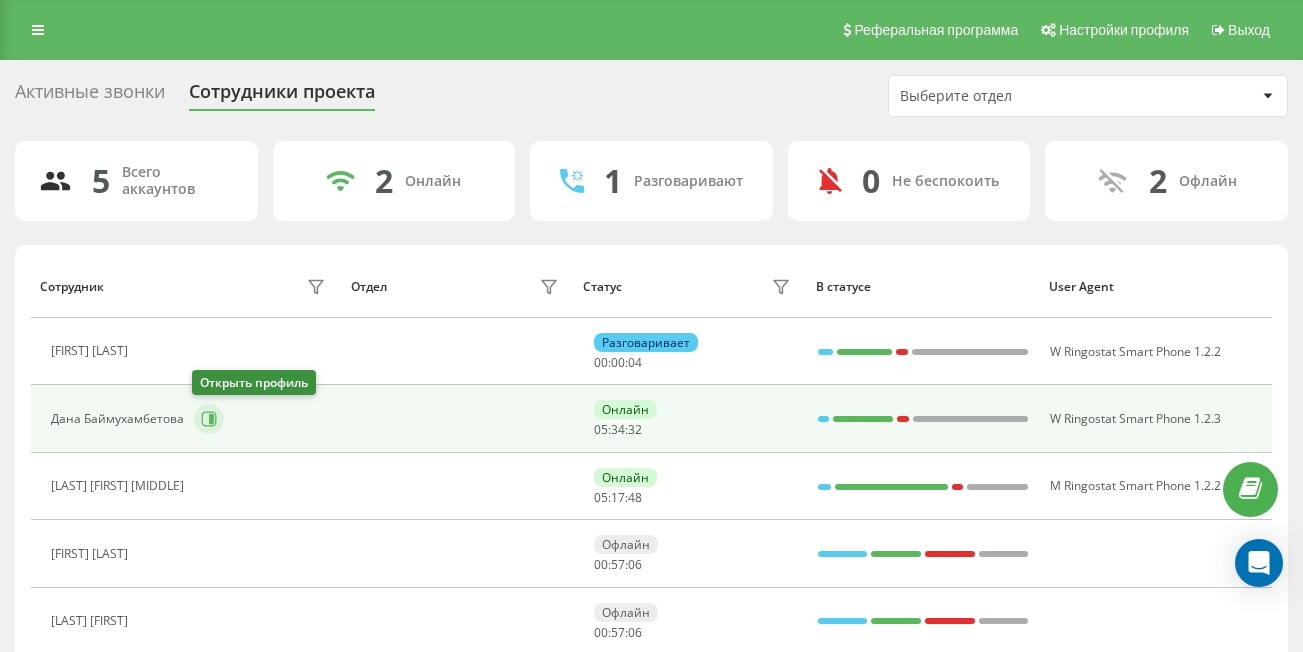 click 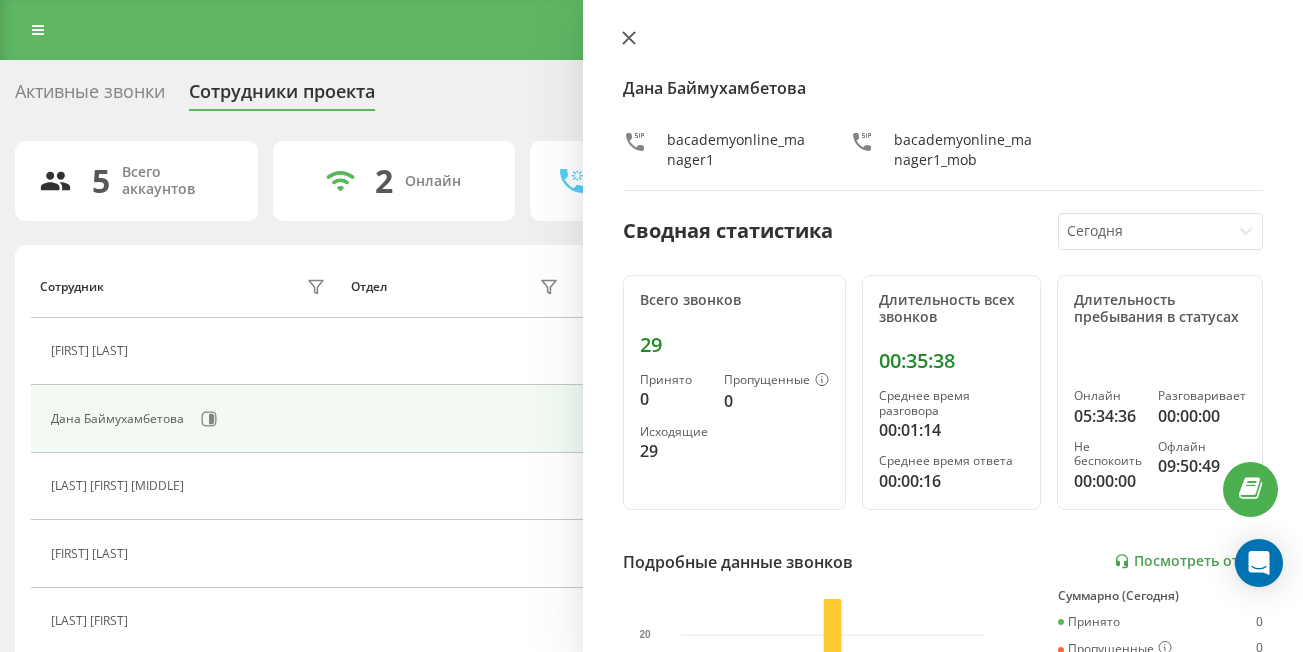 click 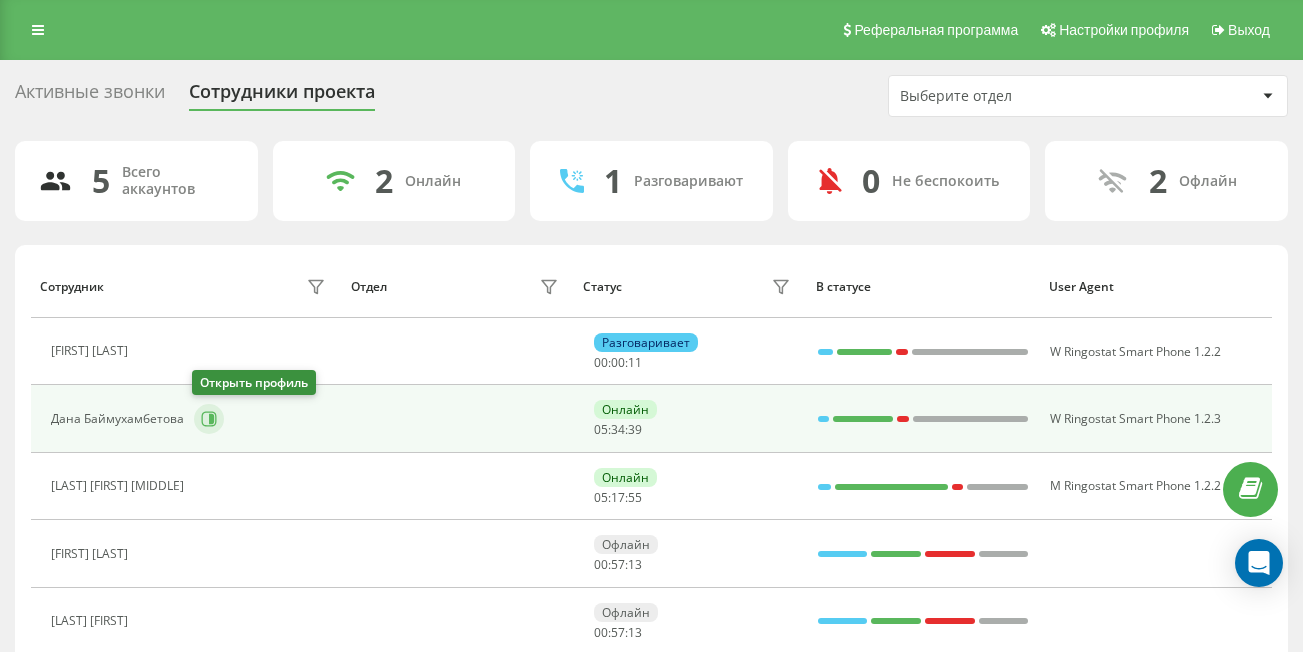 click 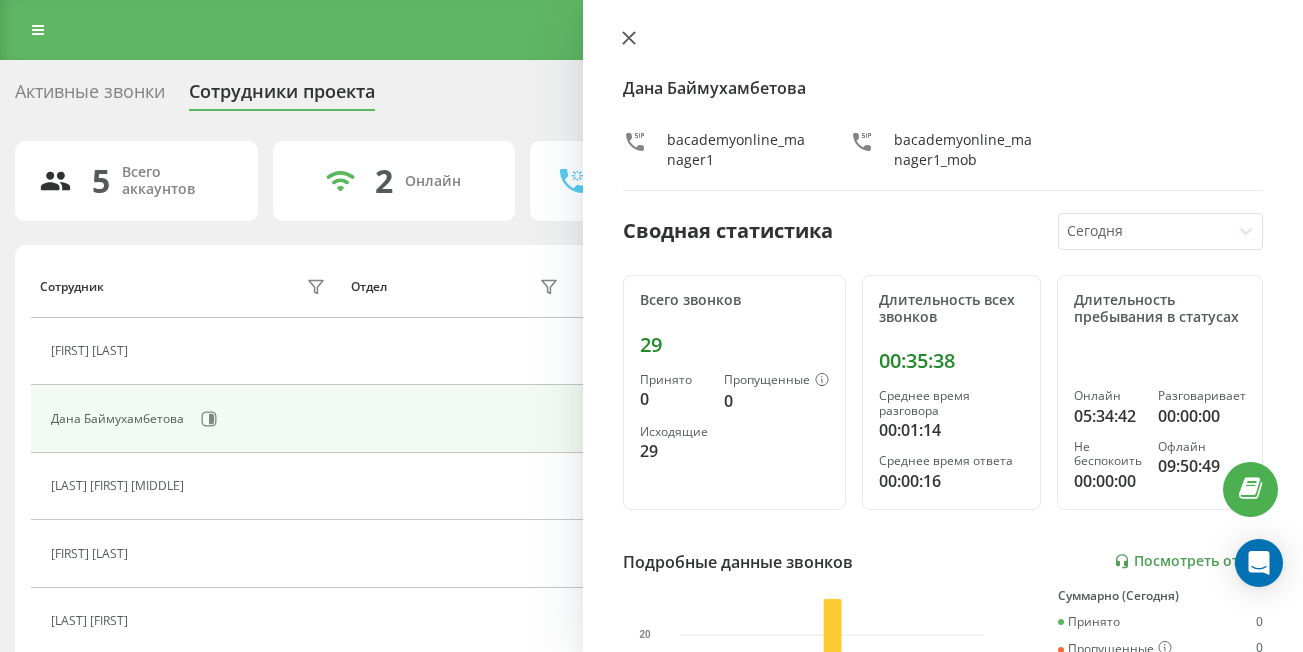 click 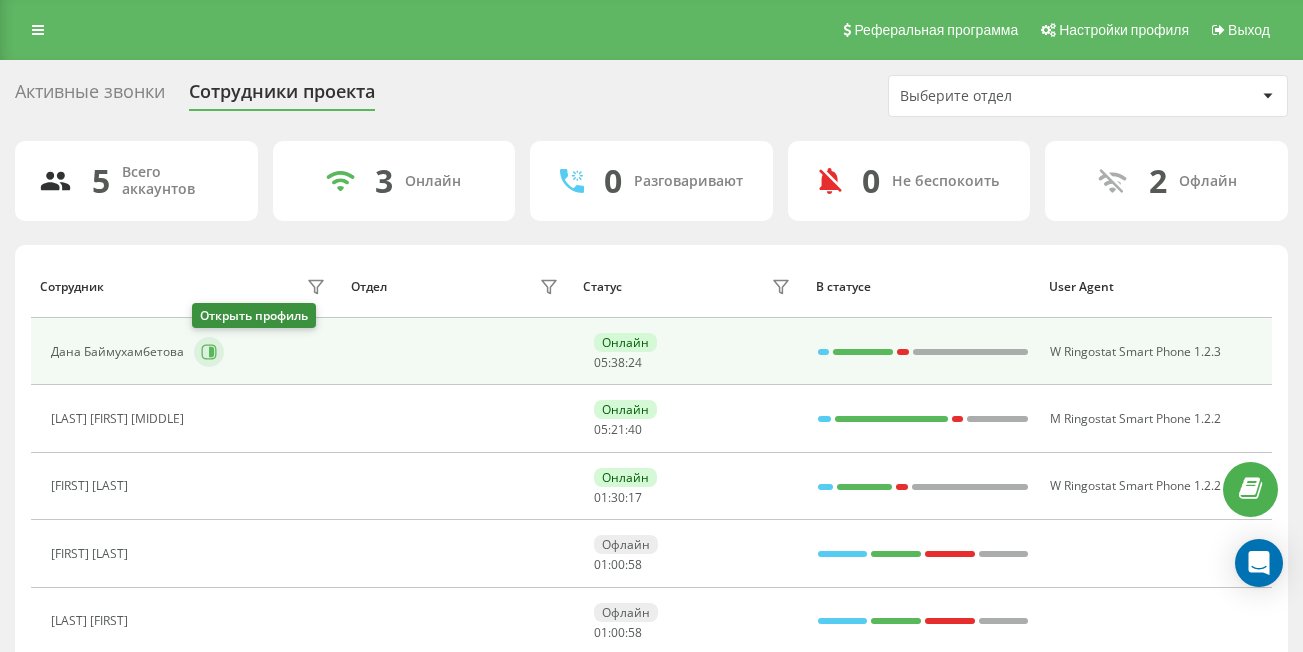 click 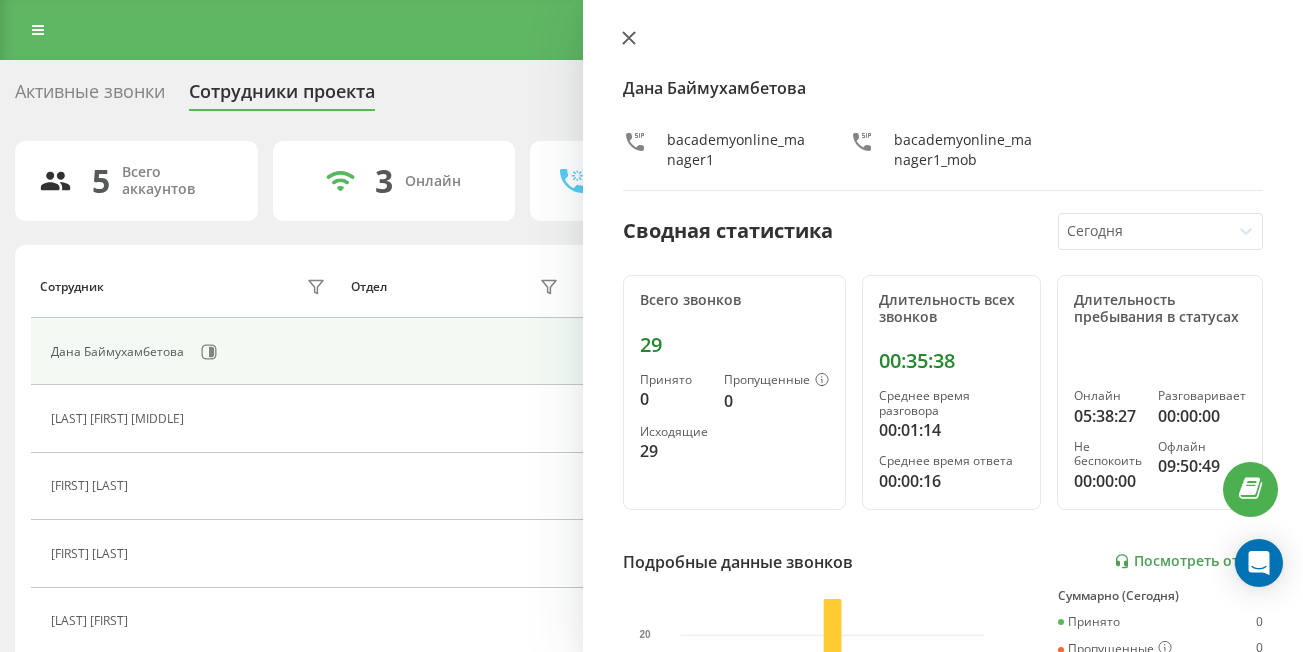 click at bounding box center [629, 39] 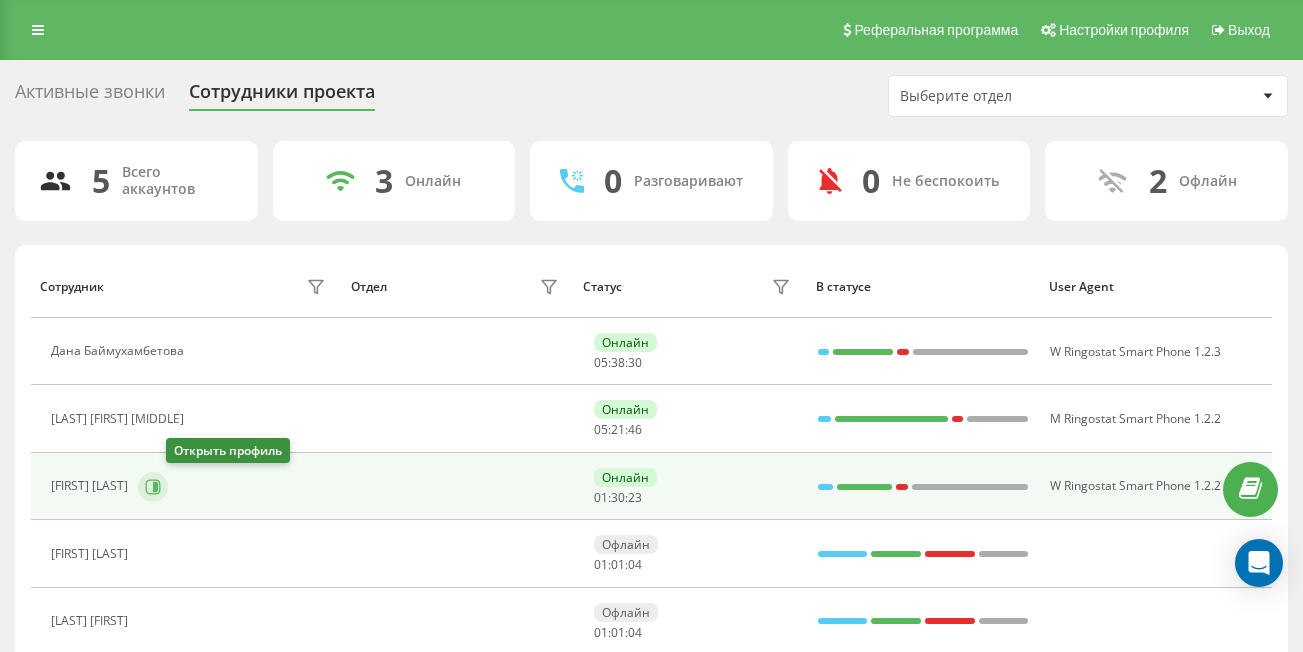 click 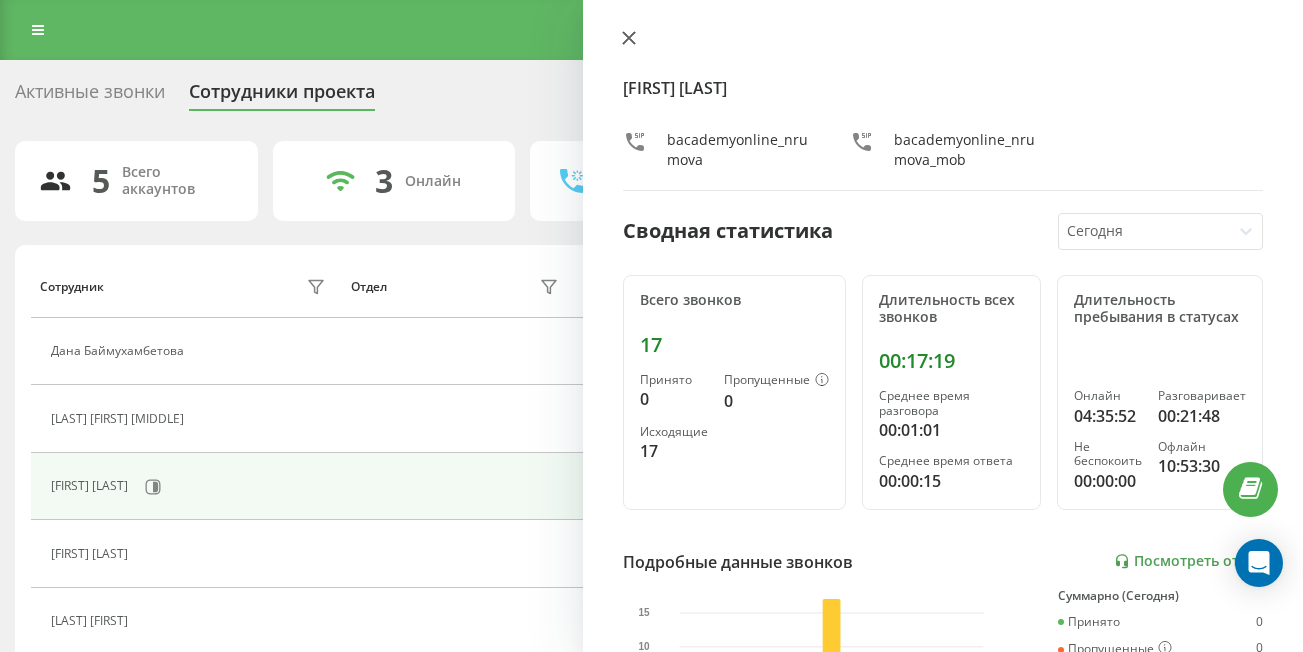 click 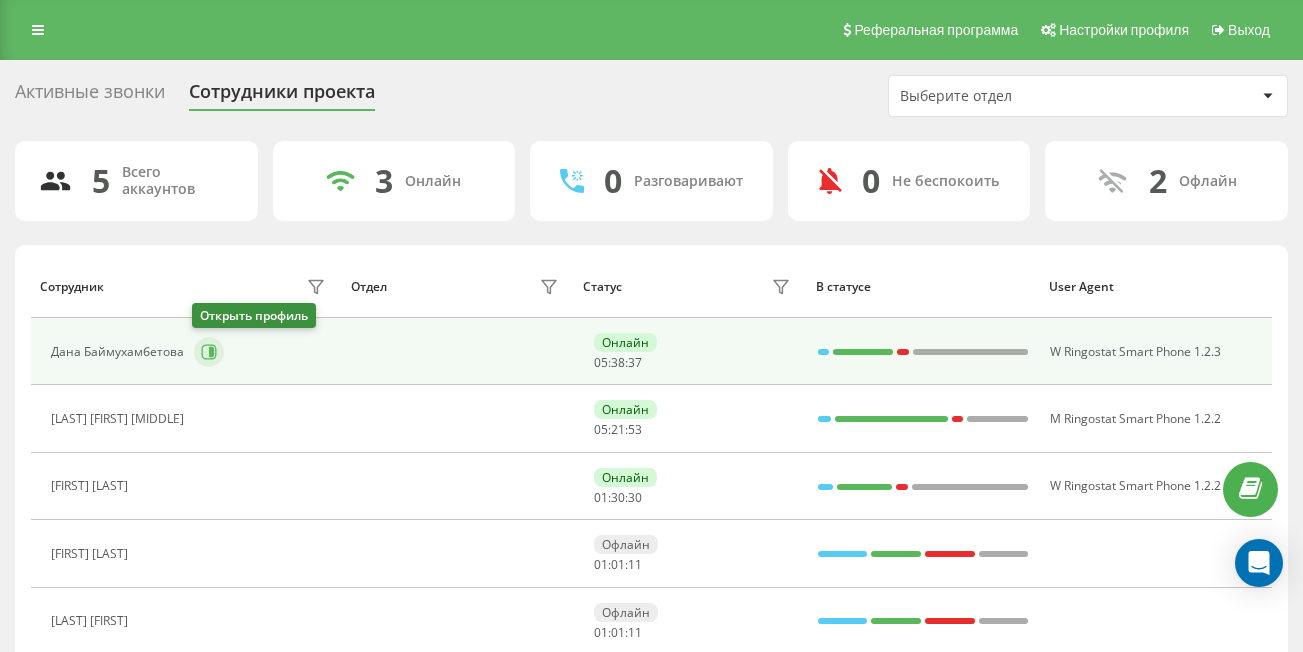 click at bounding box center [209, 352] 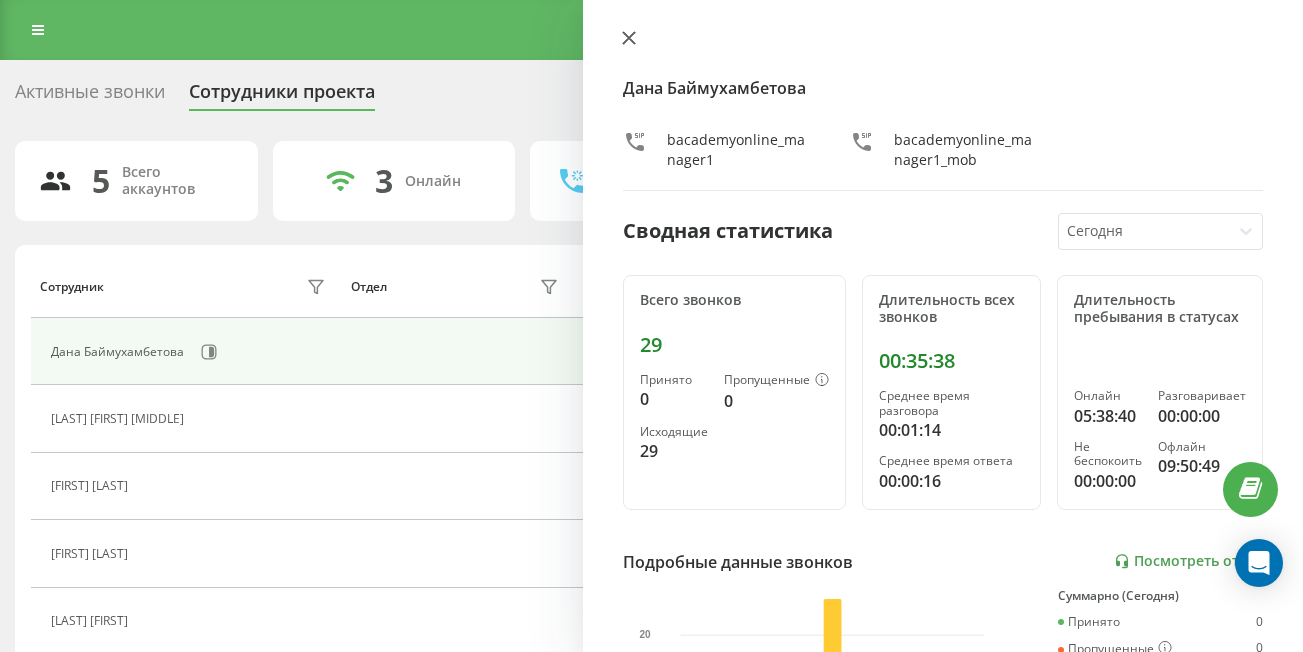 click 